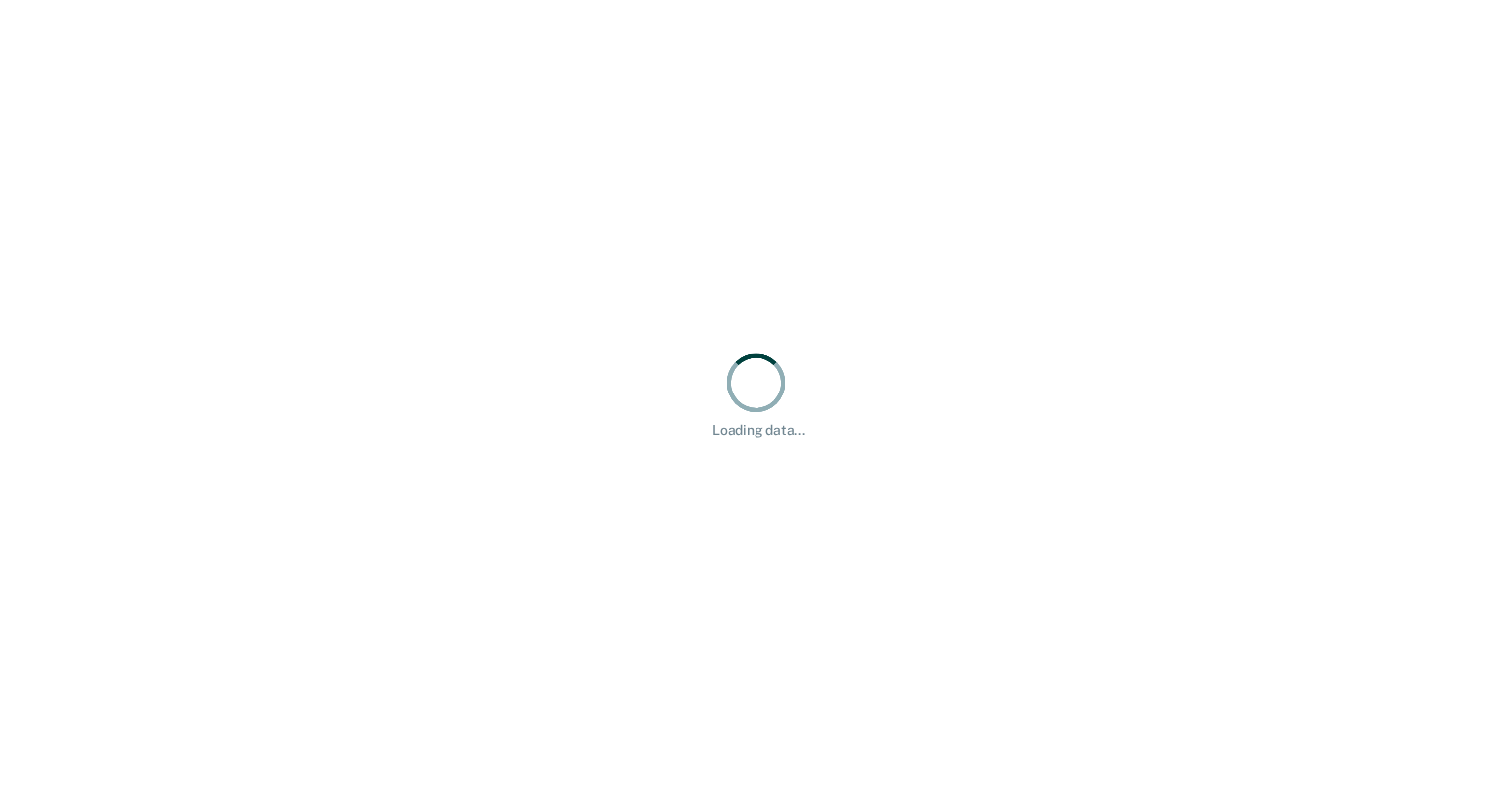 scroll, scrollTop: 0, scrollLeft: 0, axis: both 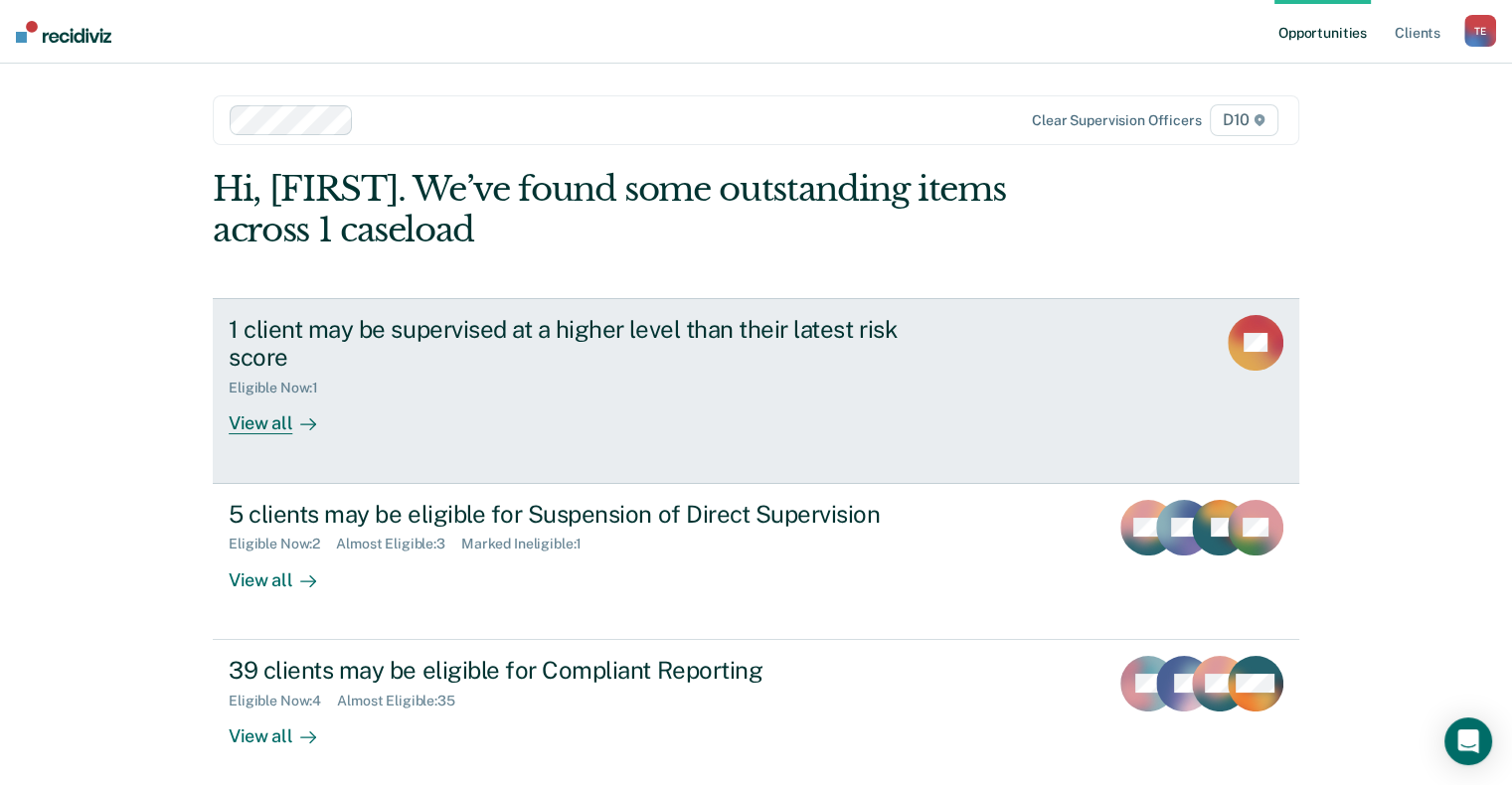 click on "View all" at bounding box center [284, 415] 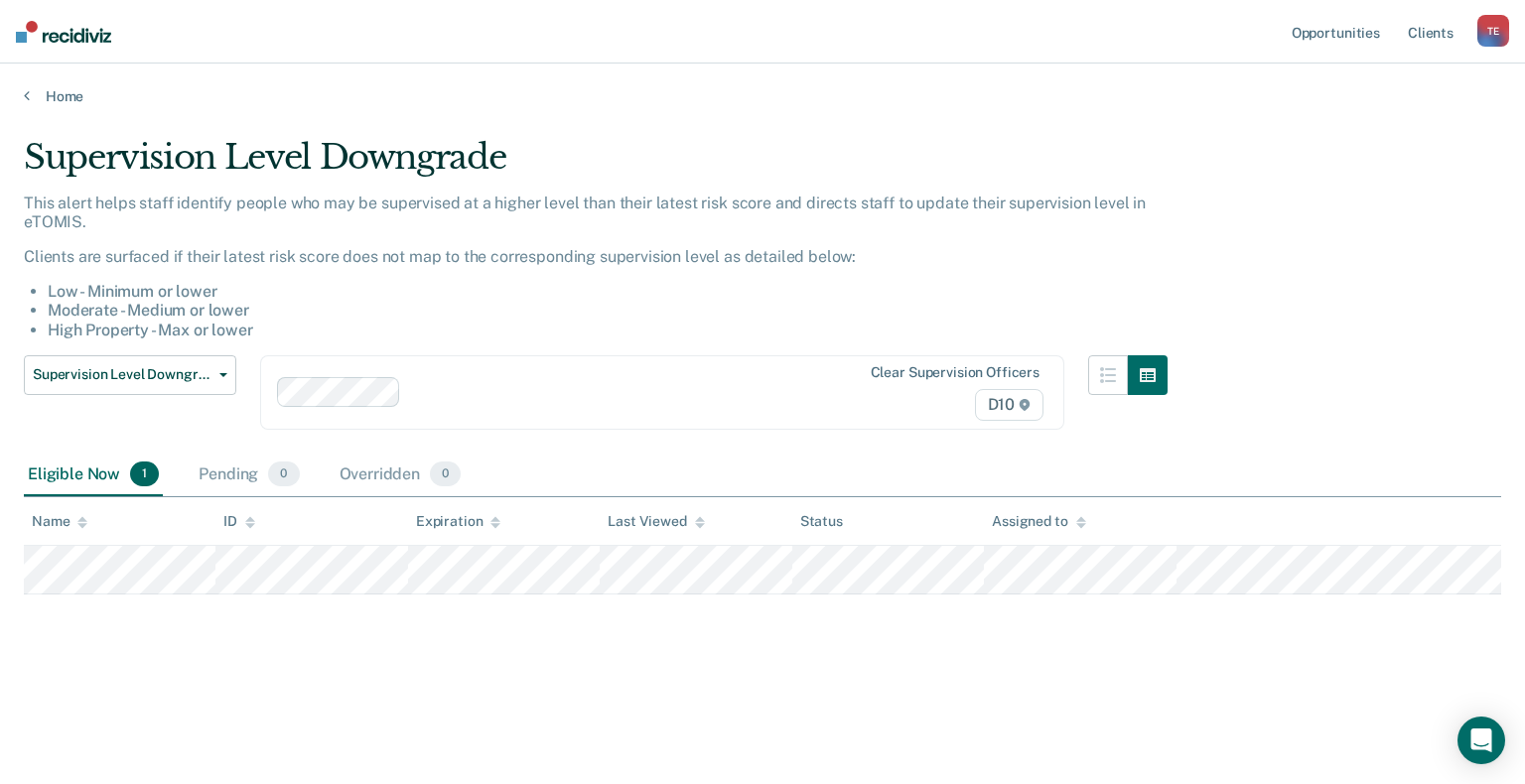 click on "Home" at bounding box center (762, 84) 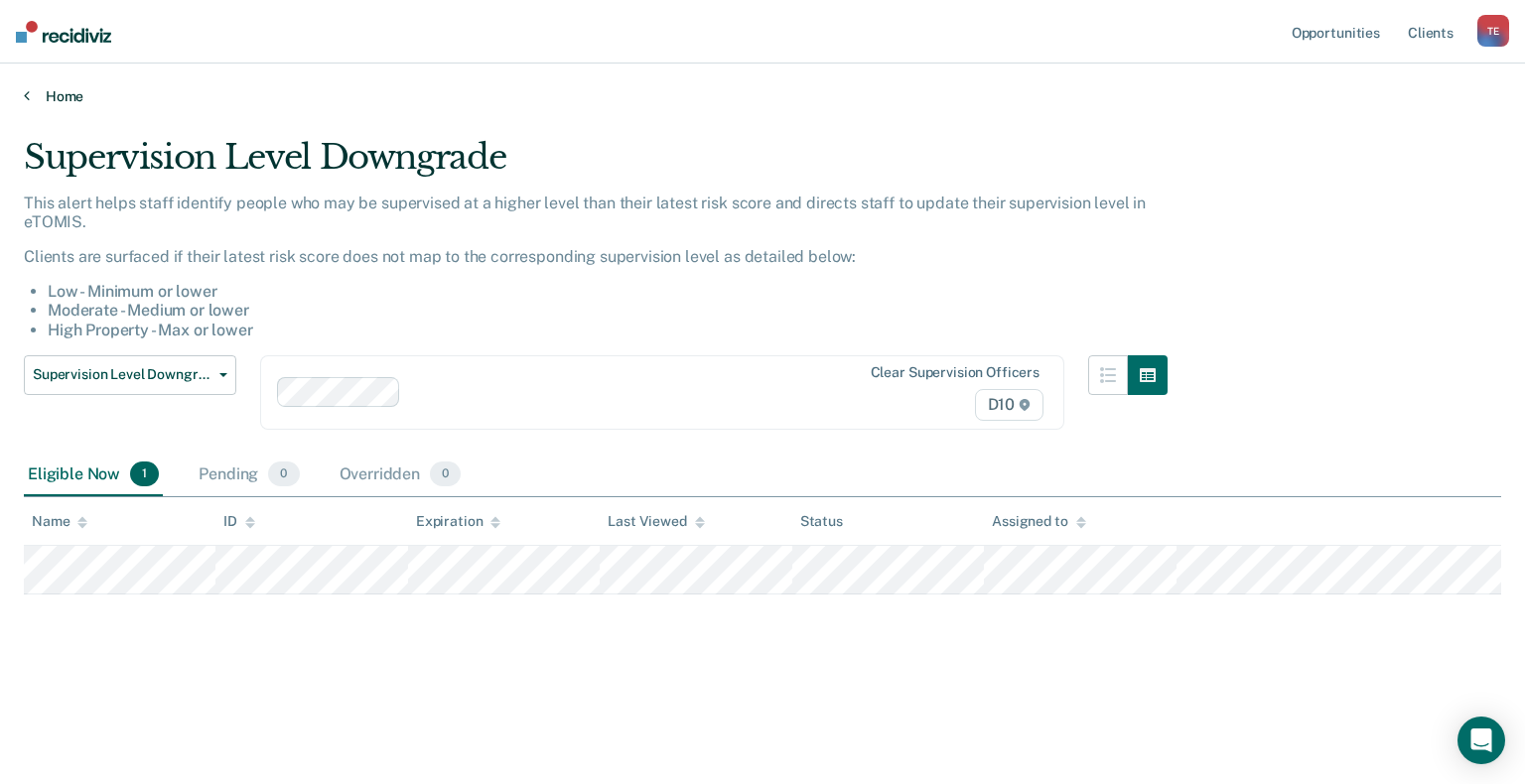 click at bounding box center (27, 95) 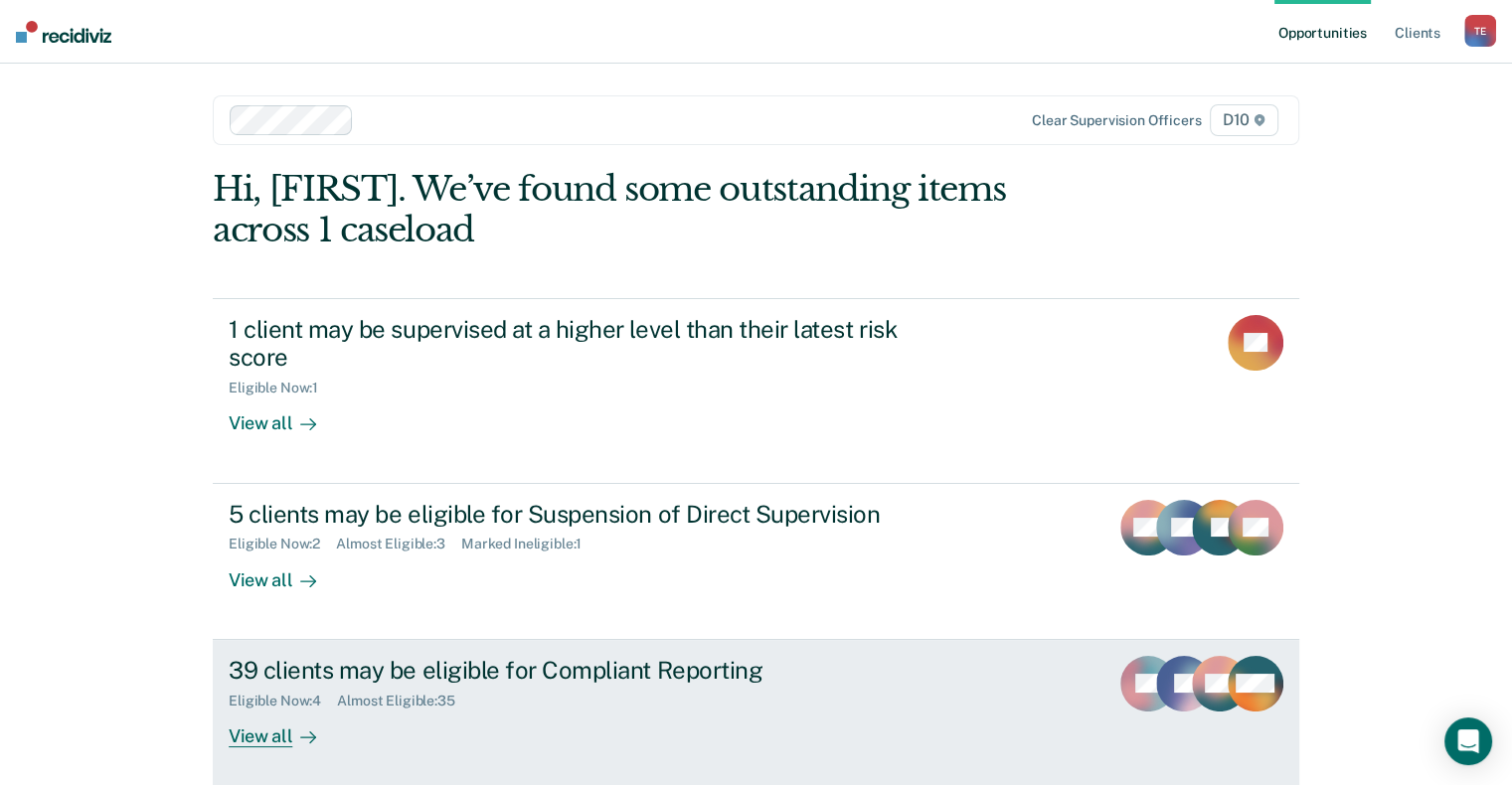 click on "View all" at bounding box center [284, 727] 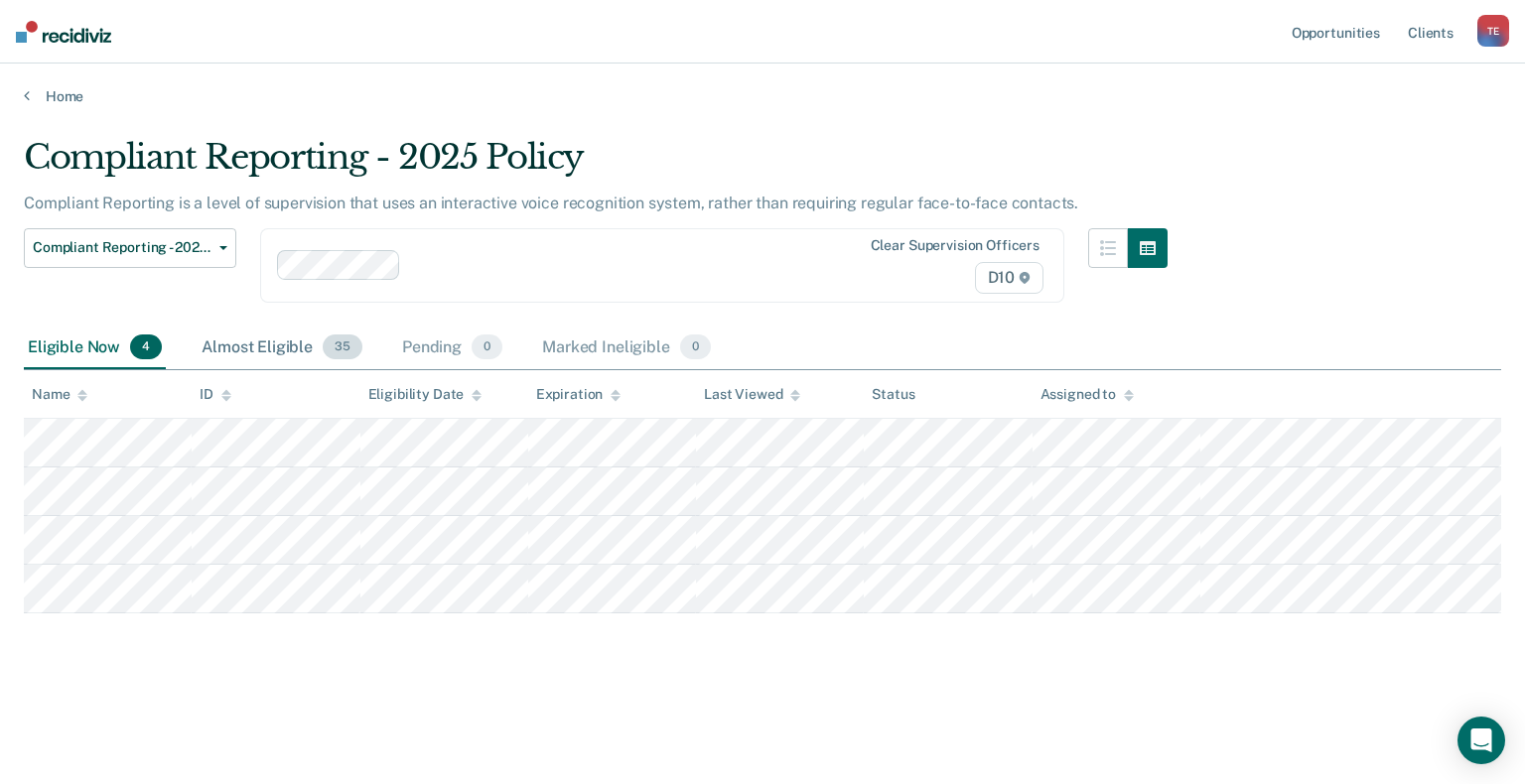 click on "Almost Eligible 35" at bounding box center [282, 348] 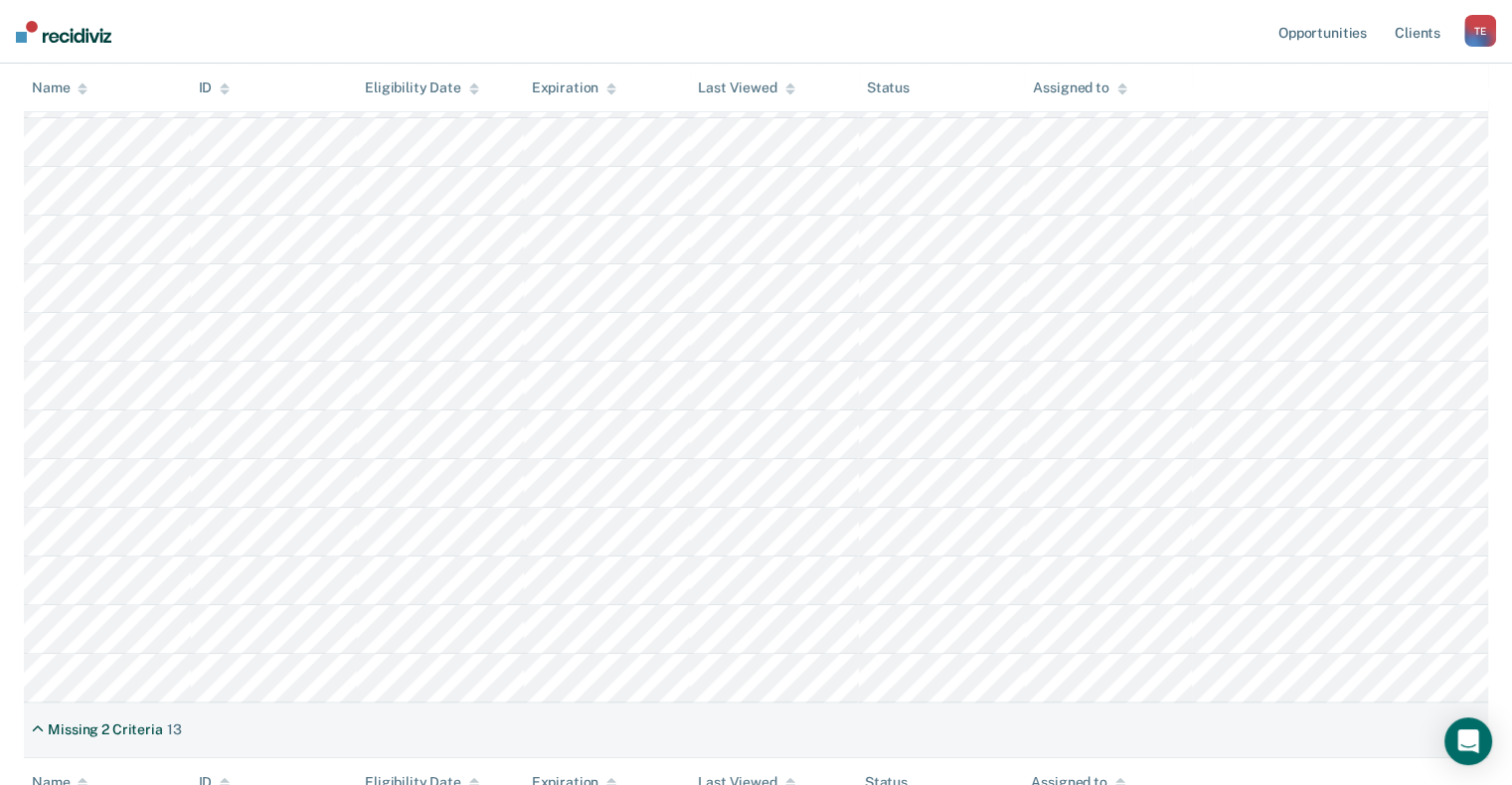 scroll, scrollTop: 894, scrollLeft: 0, axis: vertical 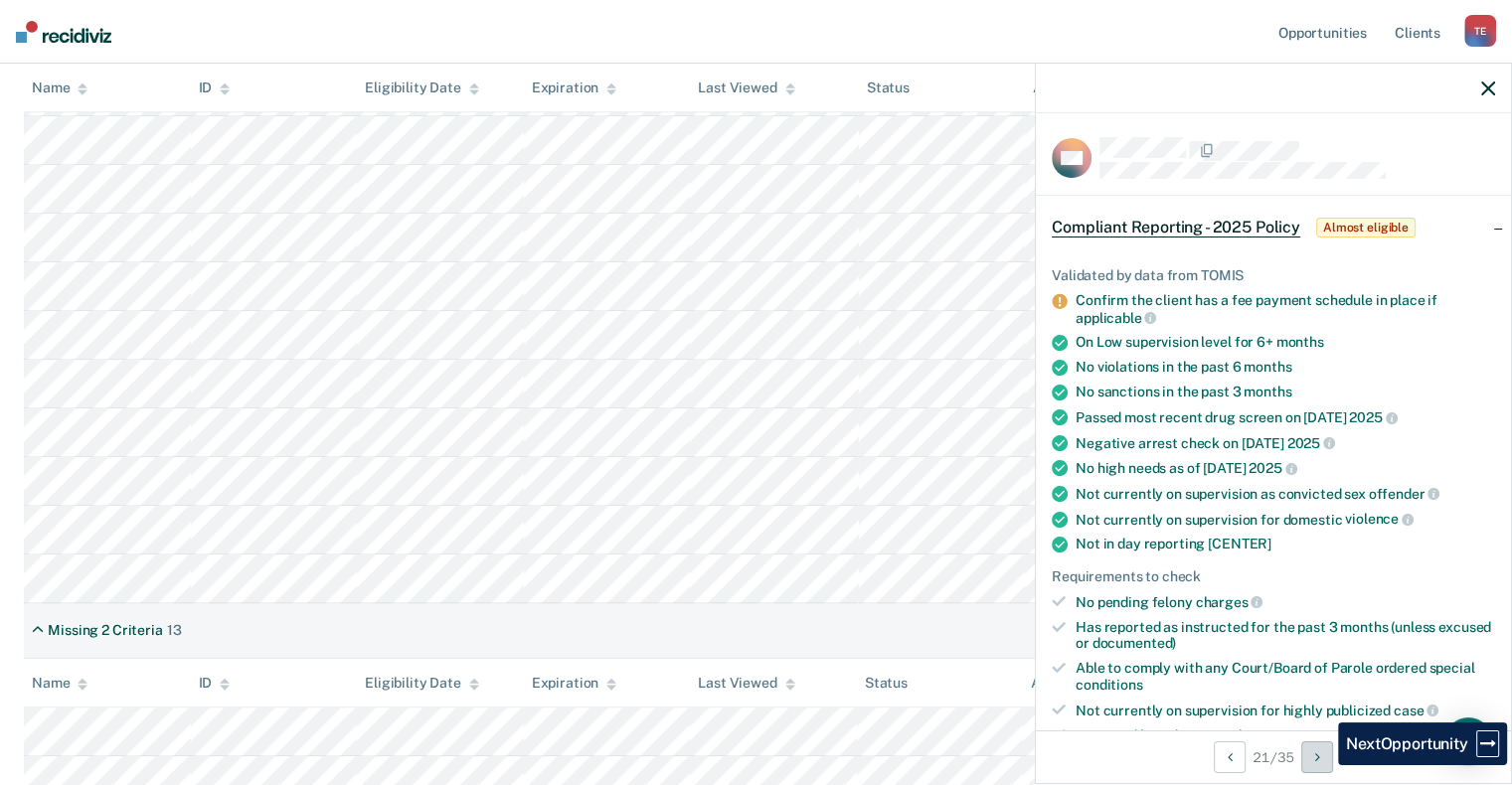 click at bounding box center [1317, 757] 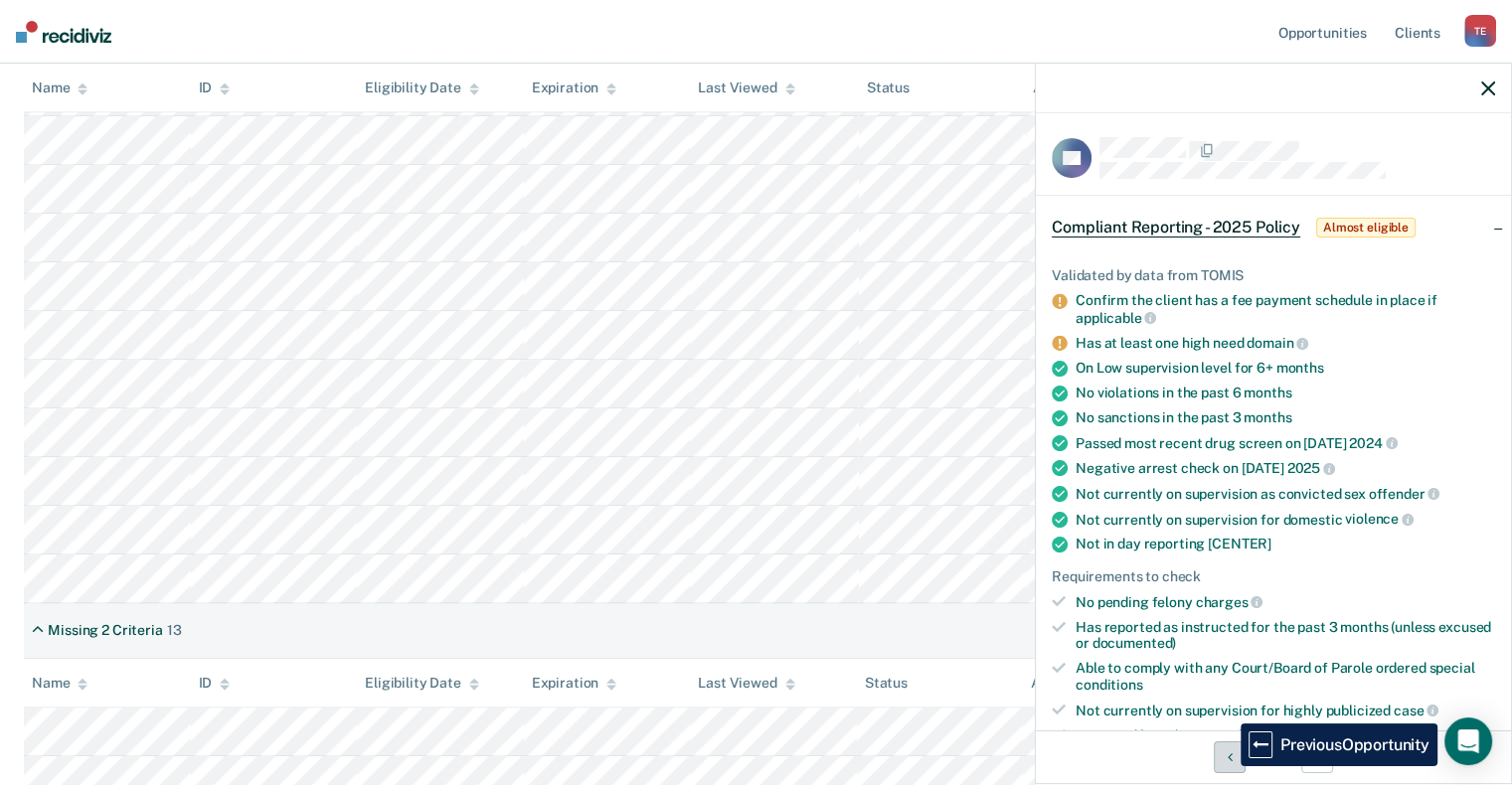 click at bounding box center (1230, 757) 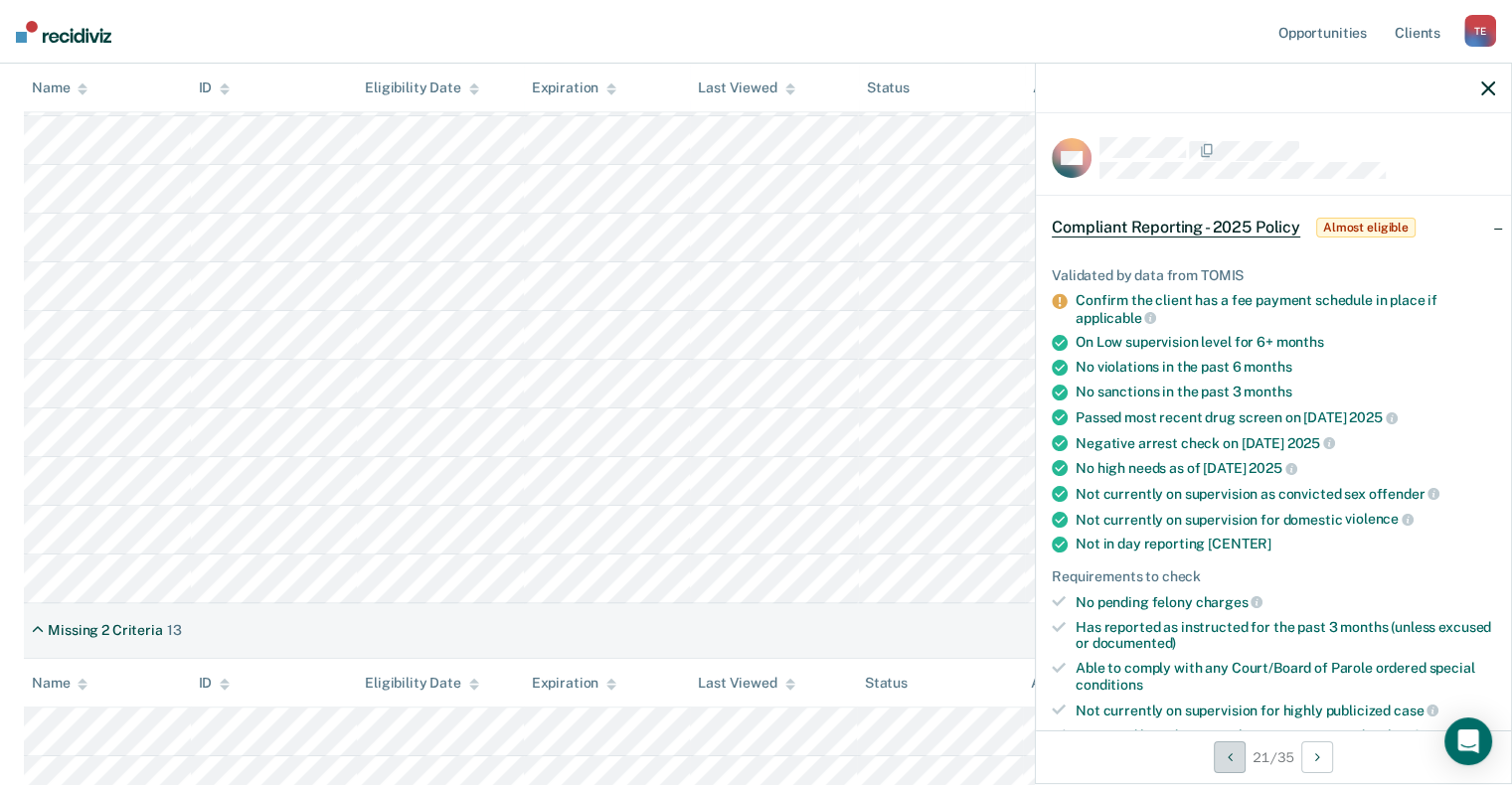 type 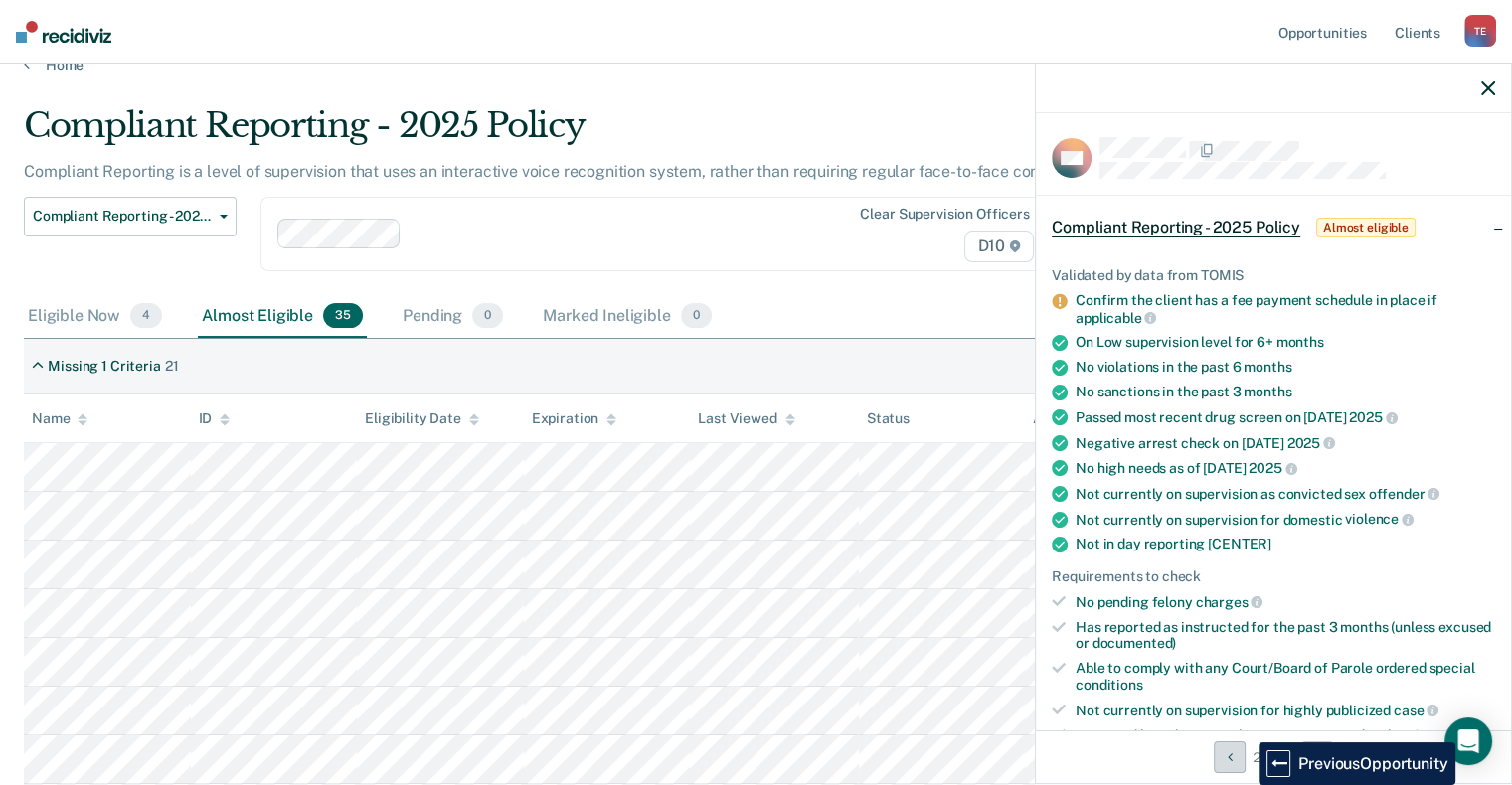 scroll, scrollTop: 0, scrollLeft: 0, axis: both 